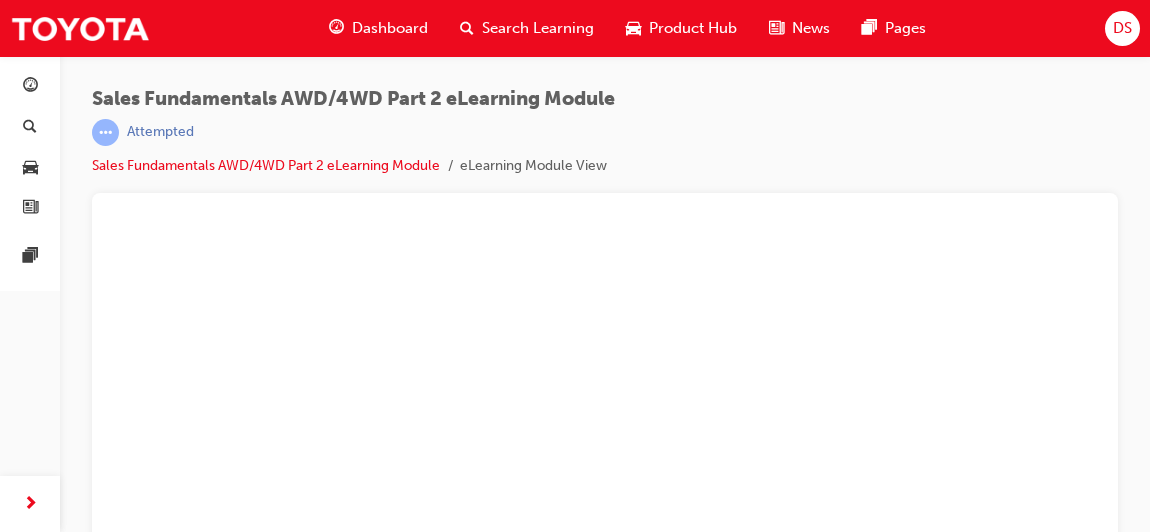 scroll, scrollTop: 26, scrollLeft: 0, axis: vertical 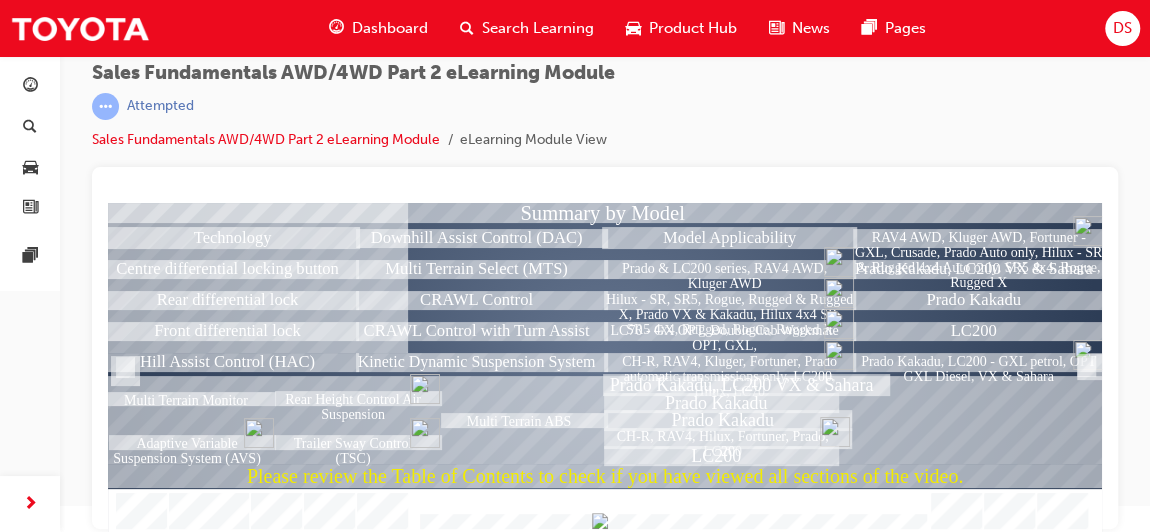 click at bounding box center (605, 511) 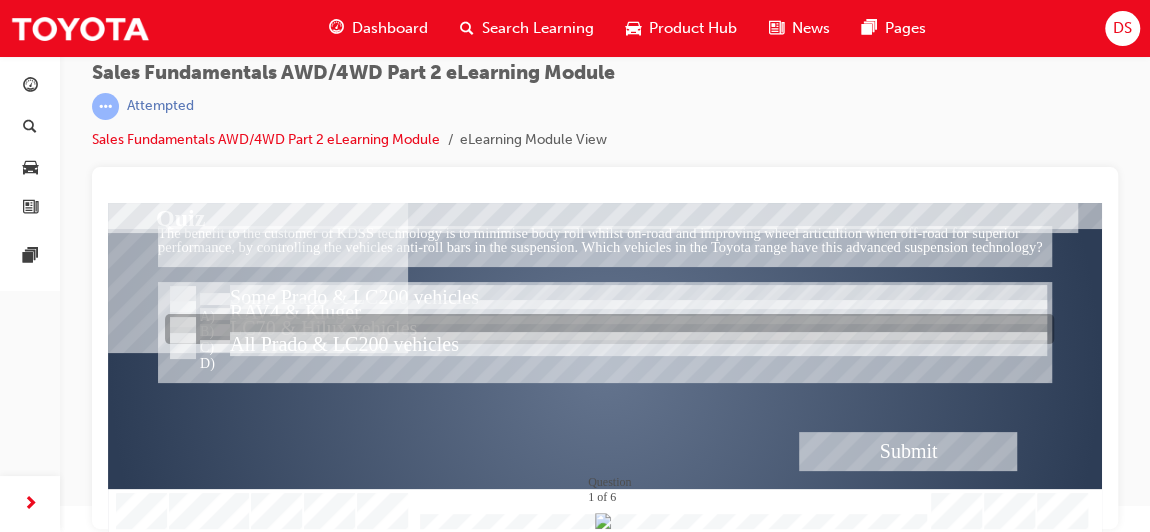 click at bounding box center (609, 331) 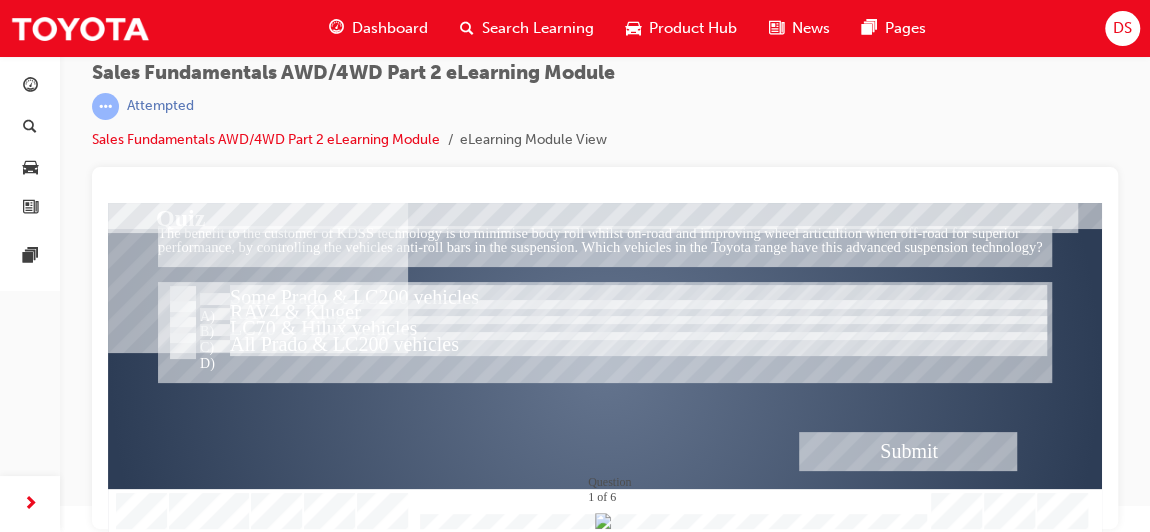 click at bounding box center [908, 451] 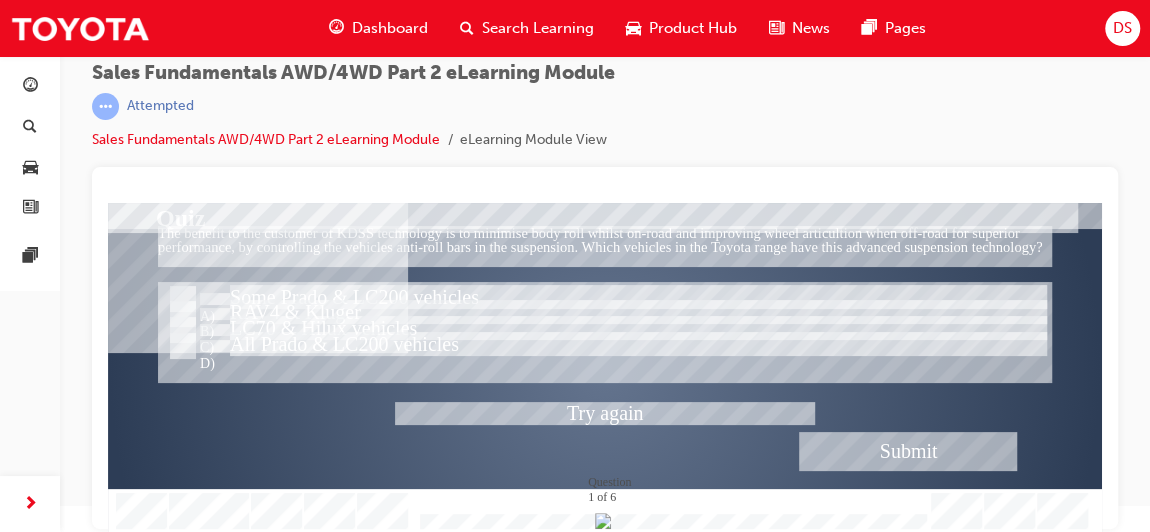 click at bounding box center (605, 368) 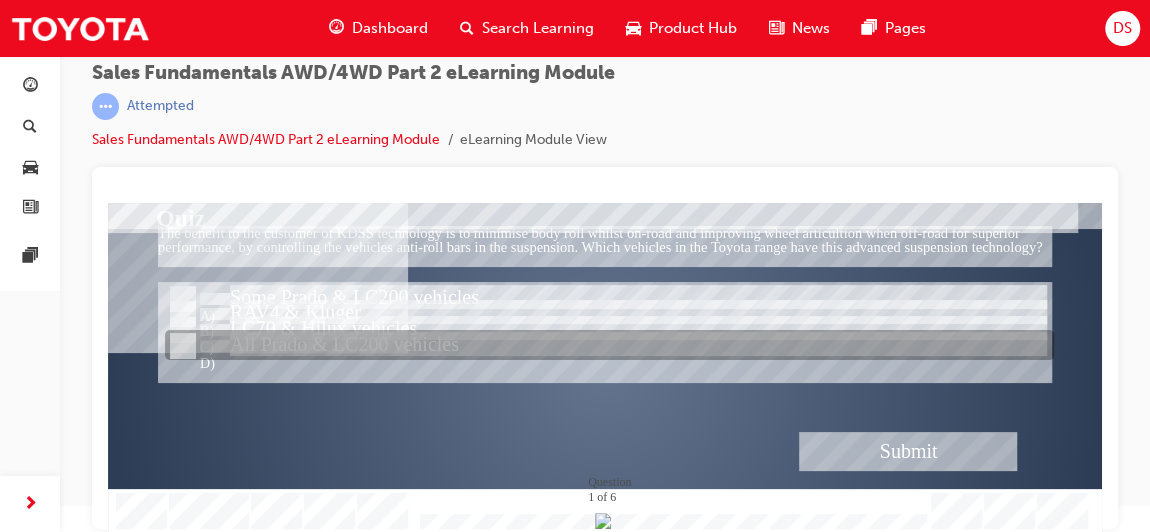 click at bounding box center (609, 347) 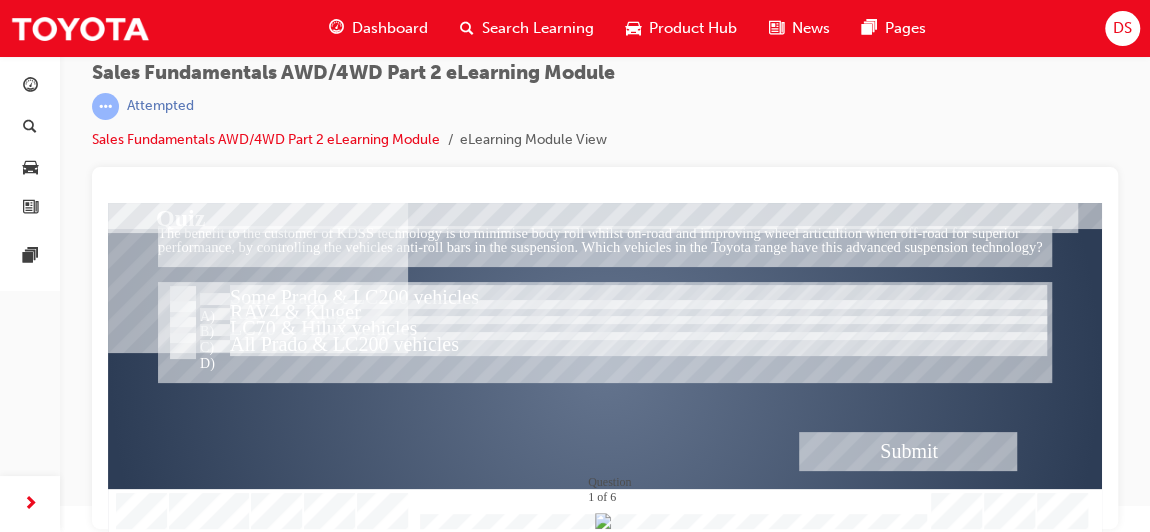 click at bounding box center [908, 451] 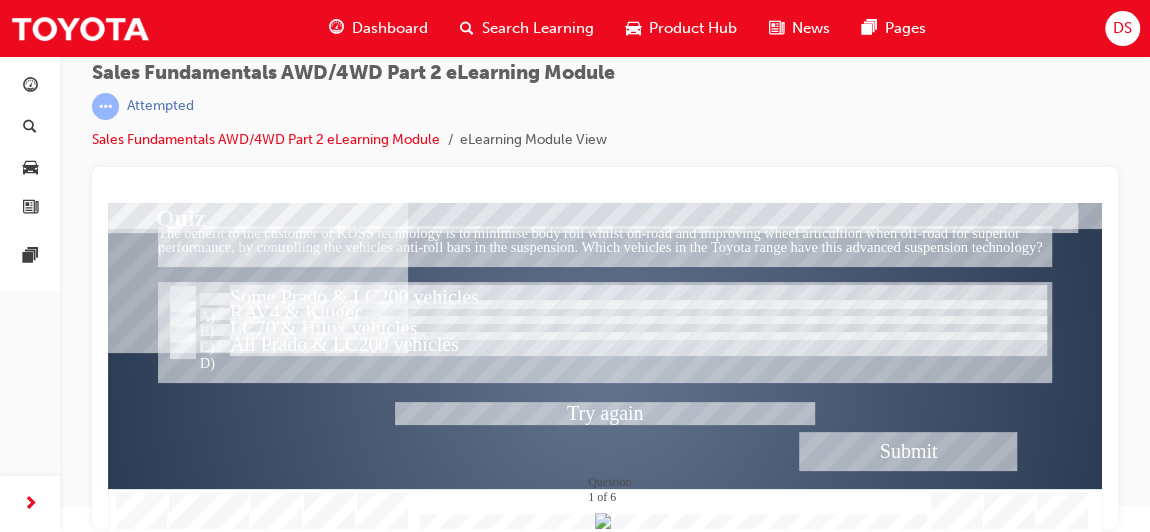 click at bounding box center (605, 368) 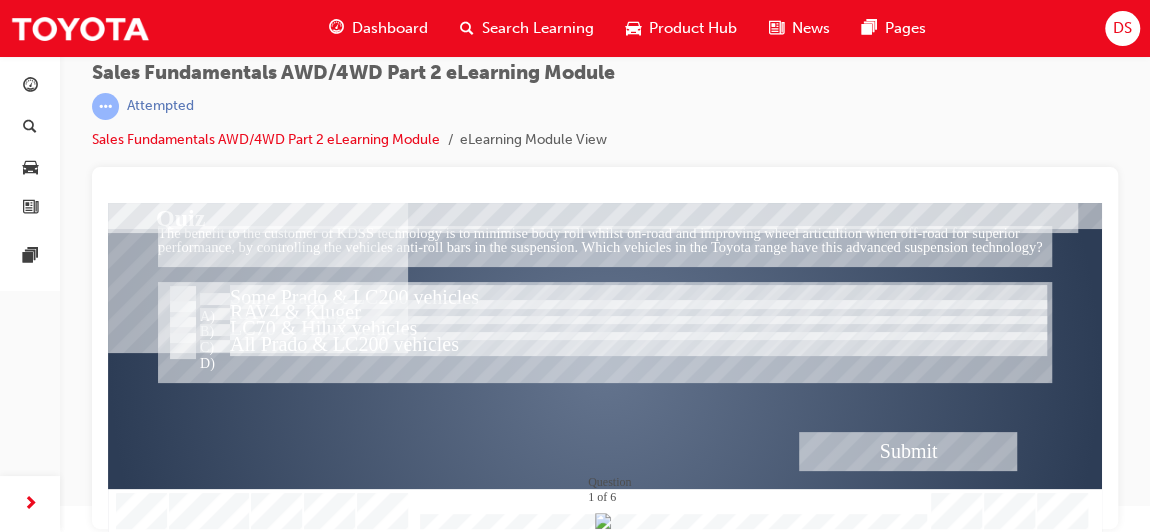 click at bounding box center (605, 332) 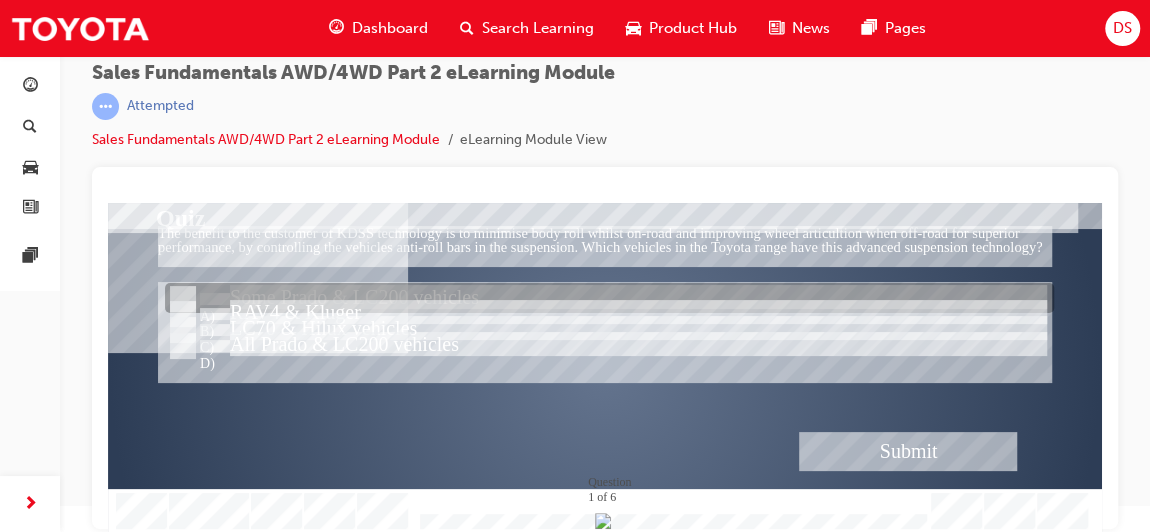 click at bounding box center (609, 300) 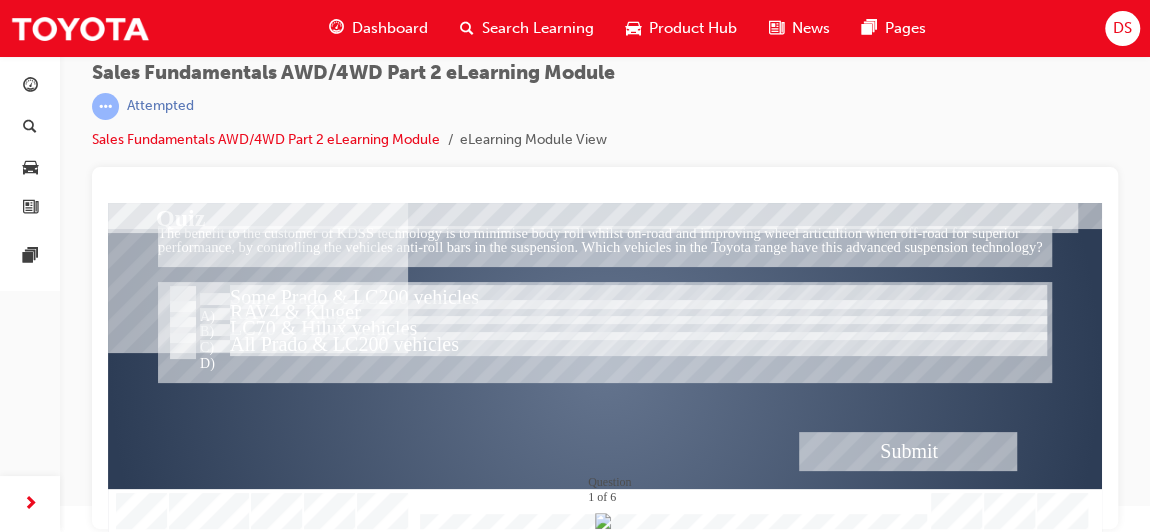 click at bounding box center (908, 451) 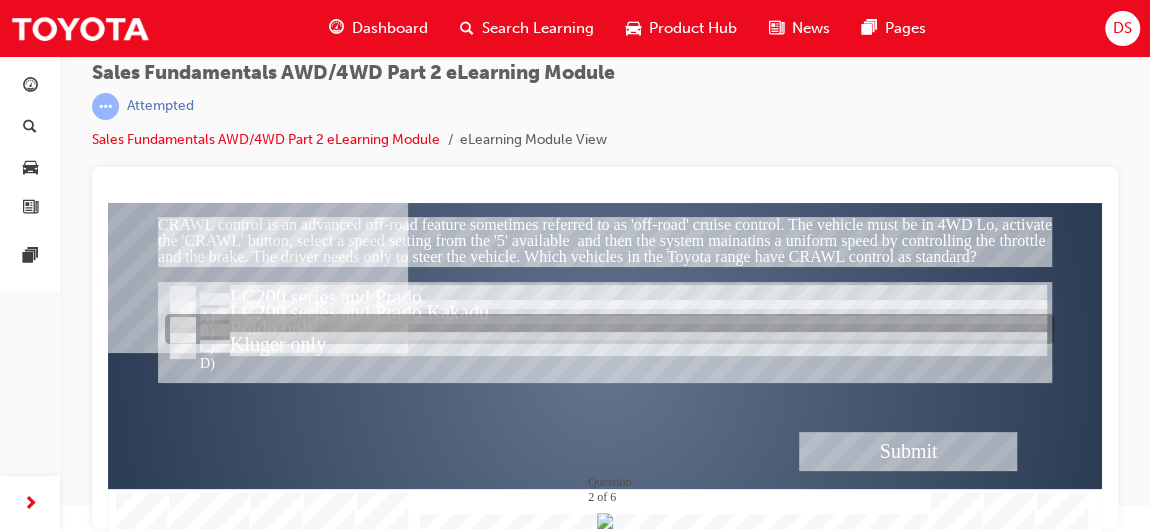 click at bounding box center [609, 331] 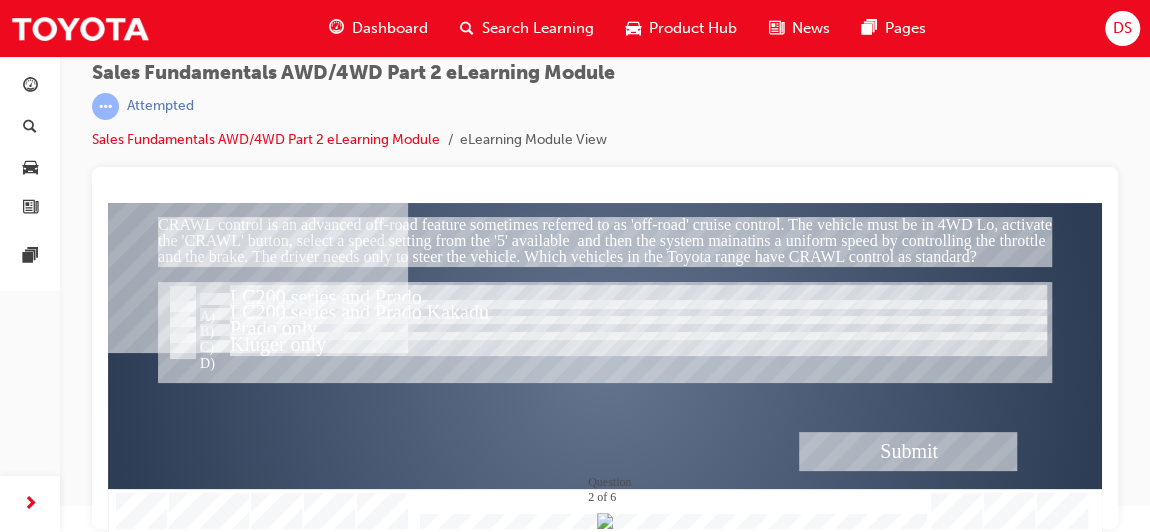 click at bounding box center (908, 451) 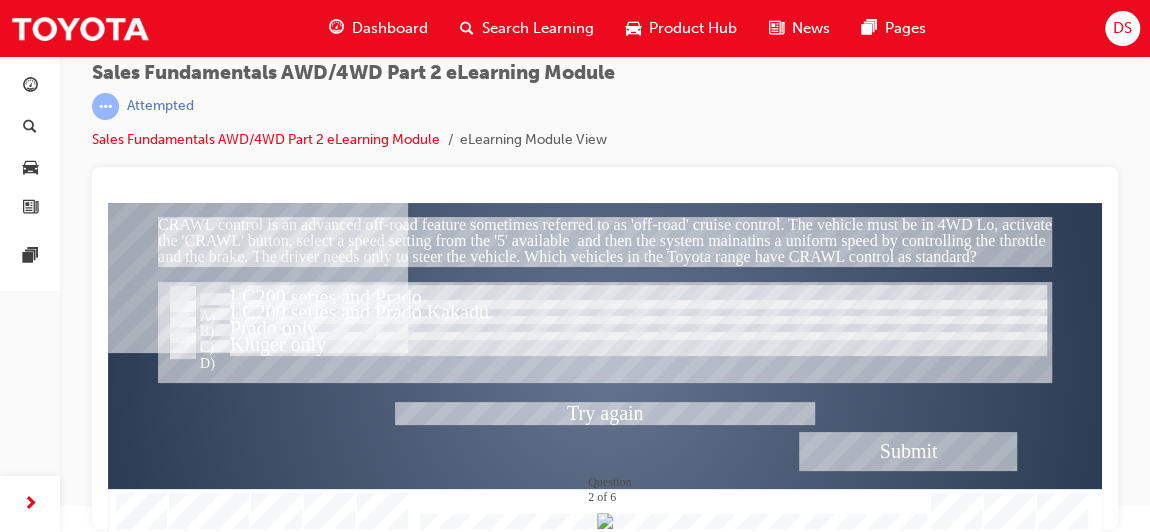 click at bounding box center (605, 368) 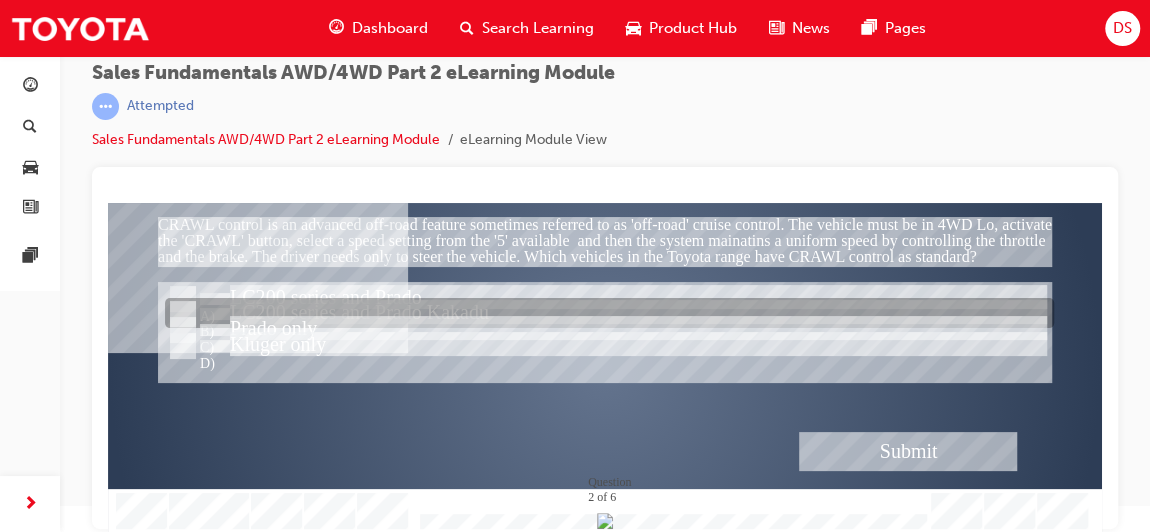 click at bounding box center (609, 315) 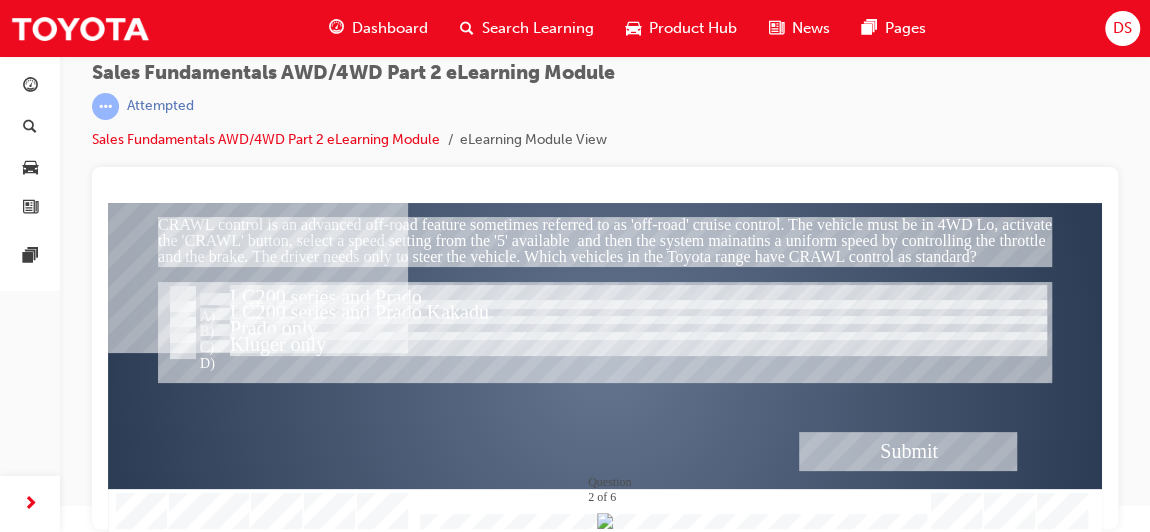 click at bounding box center (908, 451) 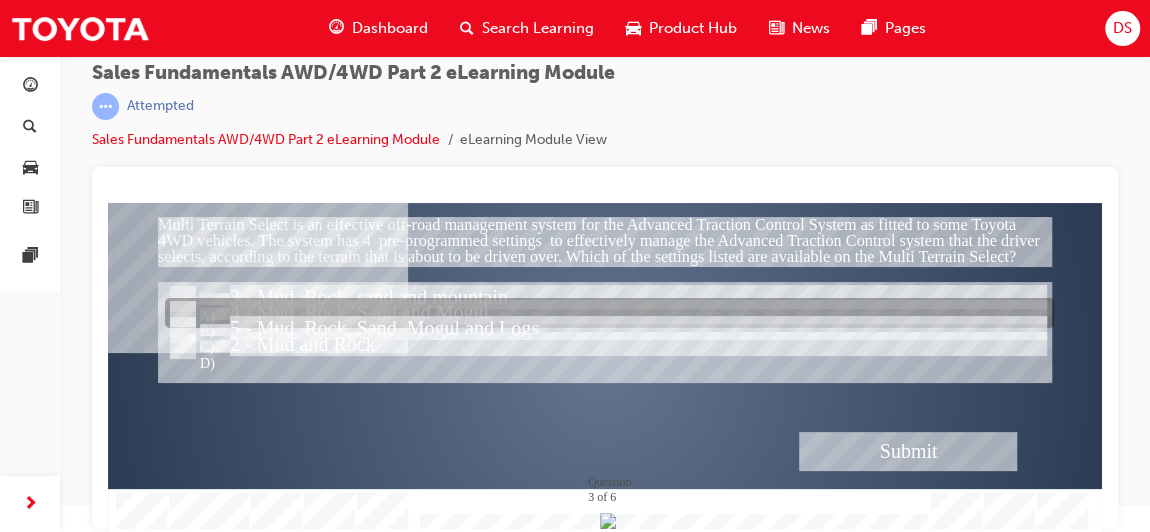 click at bounding box center (609, 315) 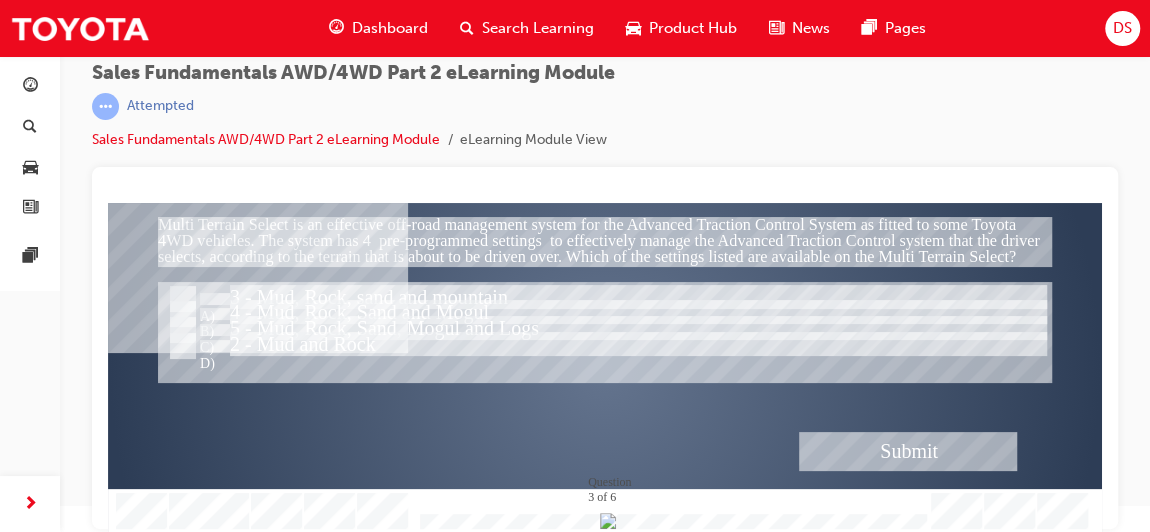 click at bounding box center (908, 451) 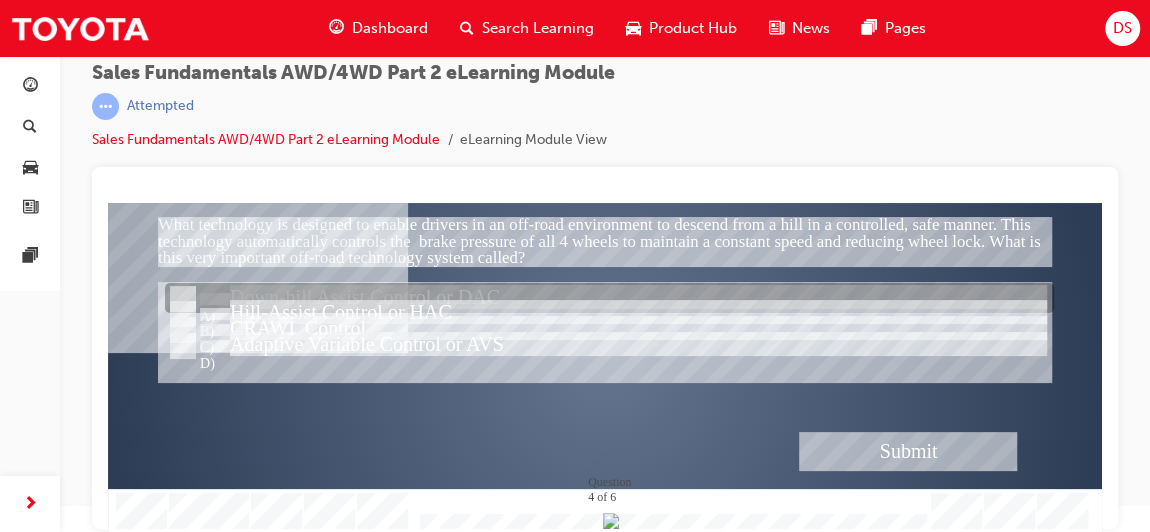 click at bounding box center (609, 300) 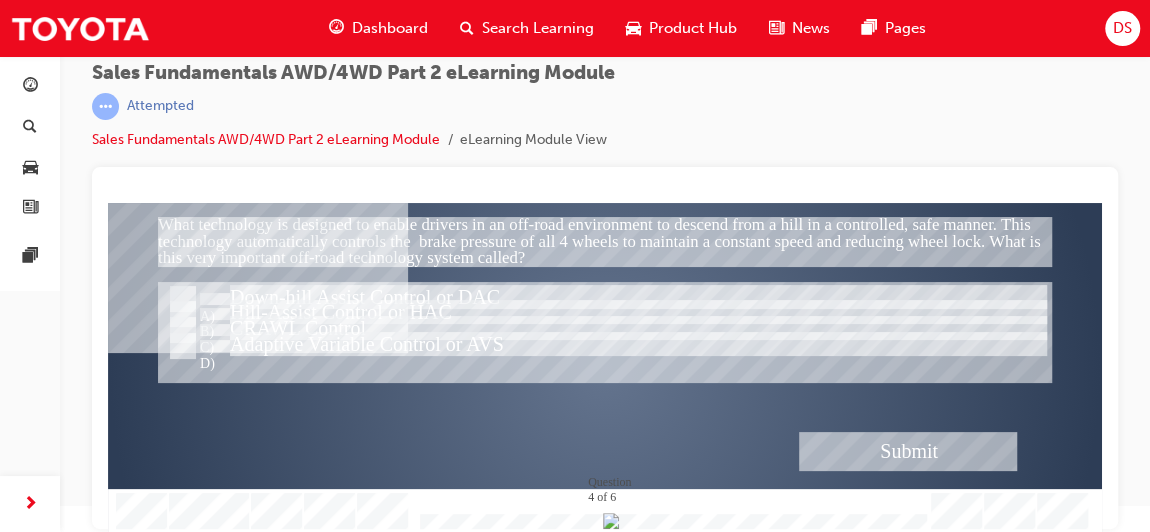 click at bounding box center [908, 451] 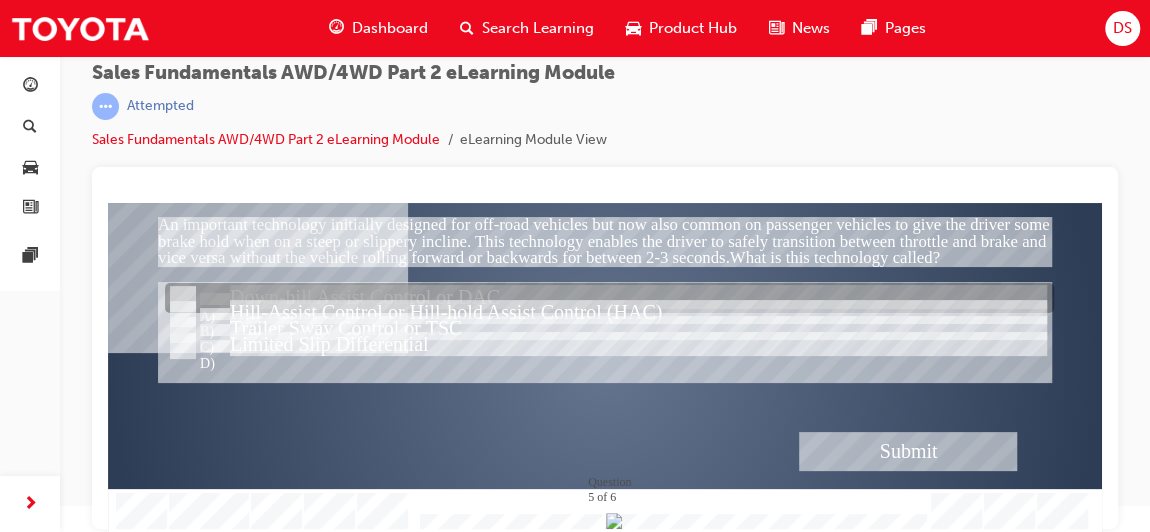 click at bounding box center (609, 300) 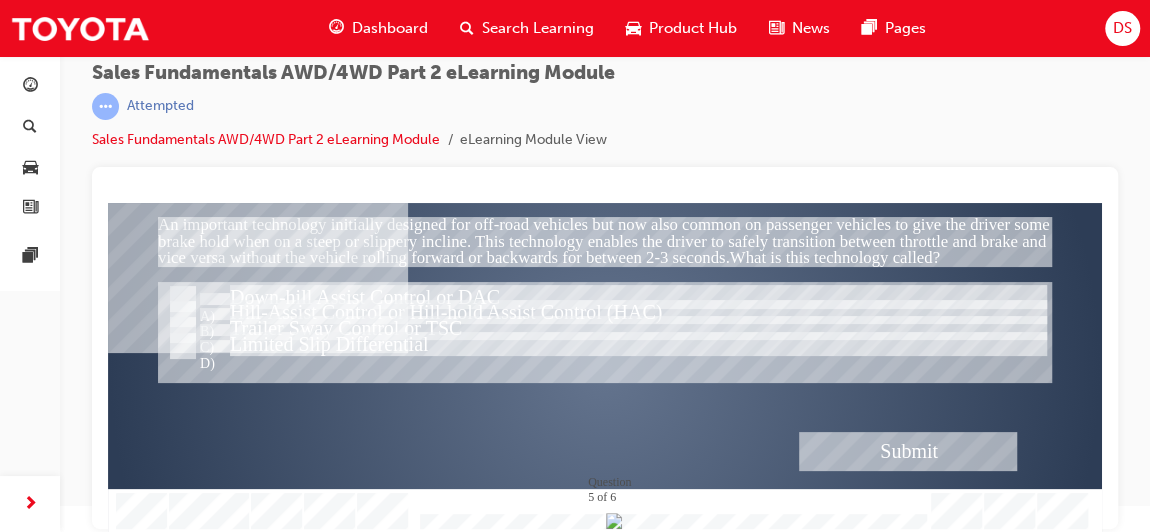 click at bounding box center (908, 451) 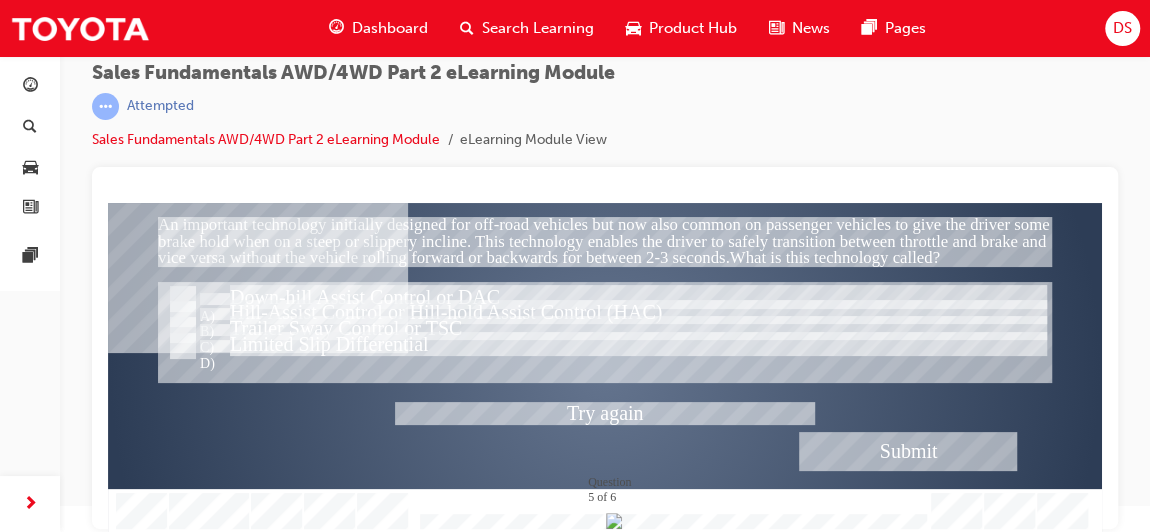 click at bounding box center (605, 368) 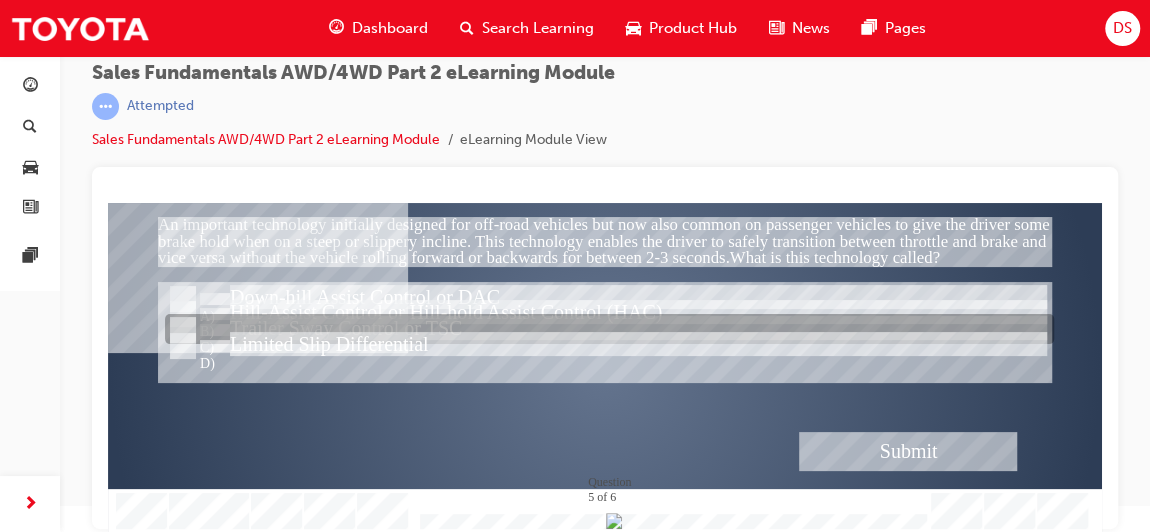 click at bounding box center [609, 331] 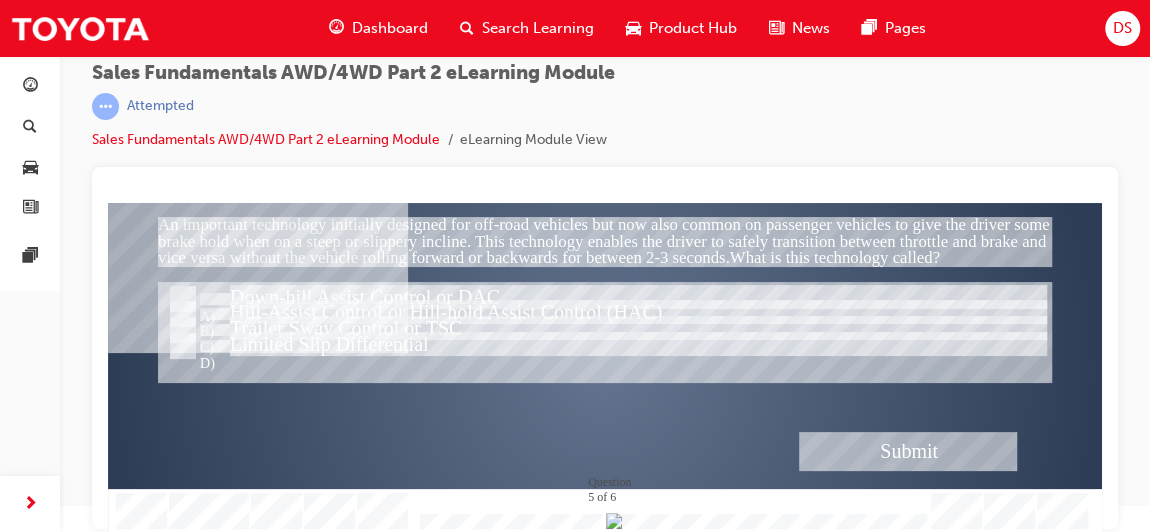click at bounding box center (908, 451) 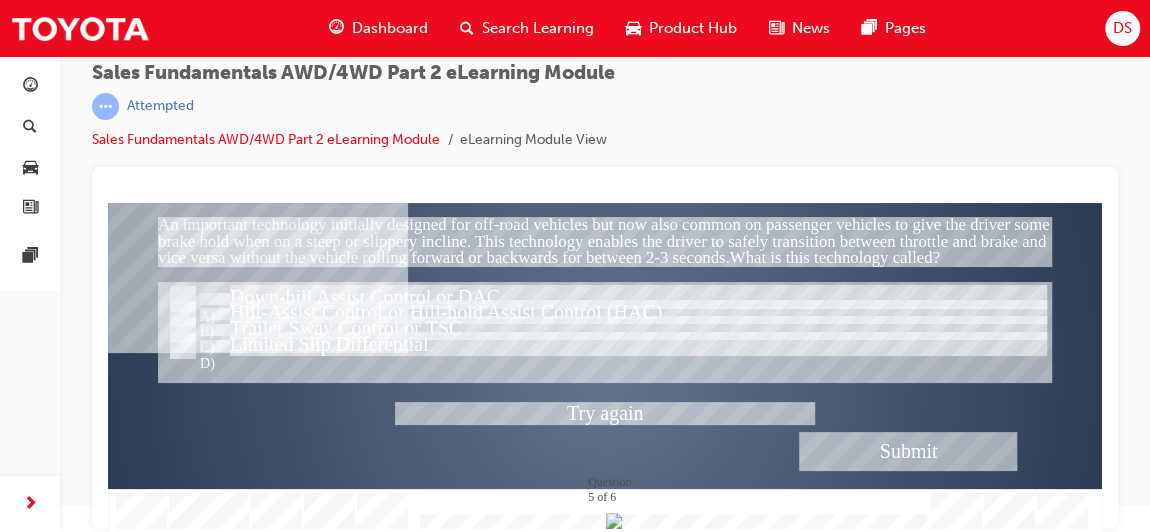 click at bounding box center (605, 368) 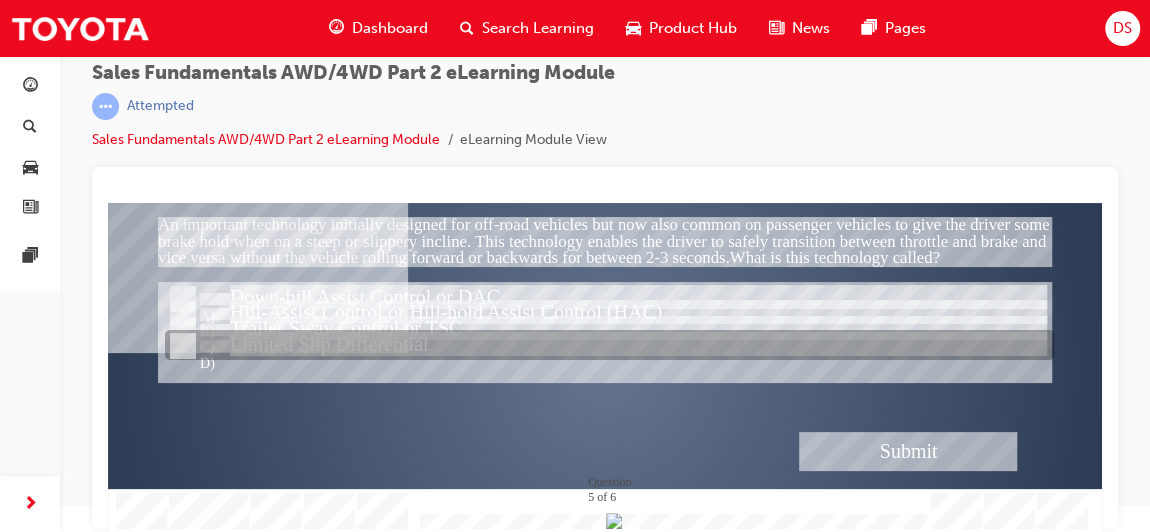 click at bounding box center (609, 347) 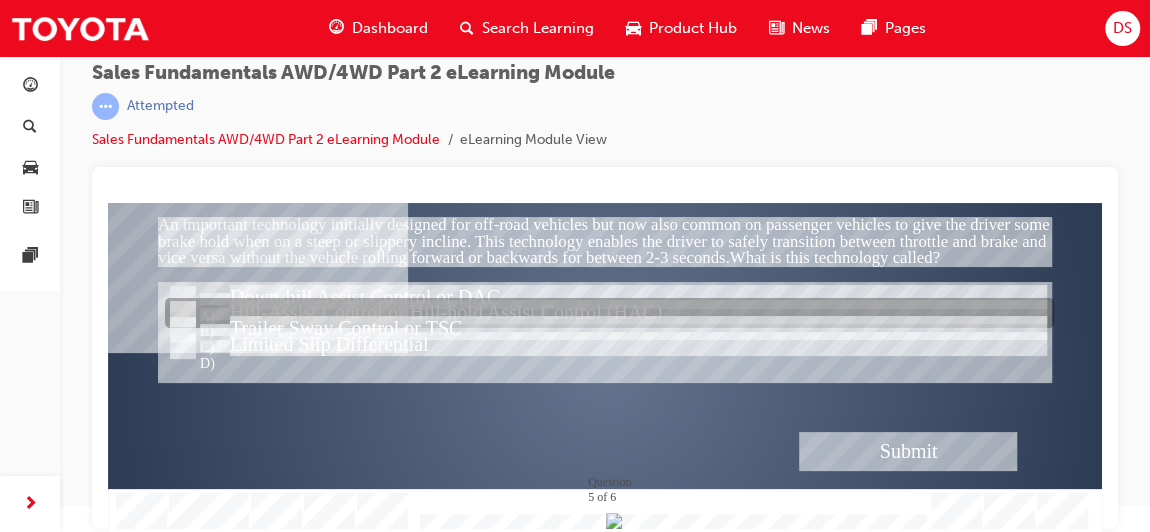 click at bounding box center (609, 315) 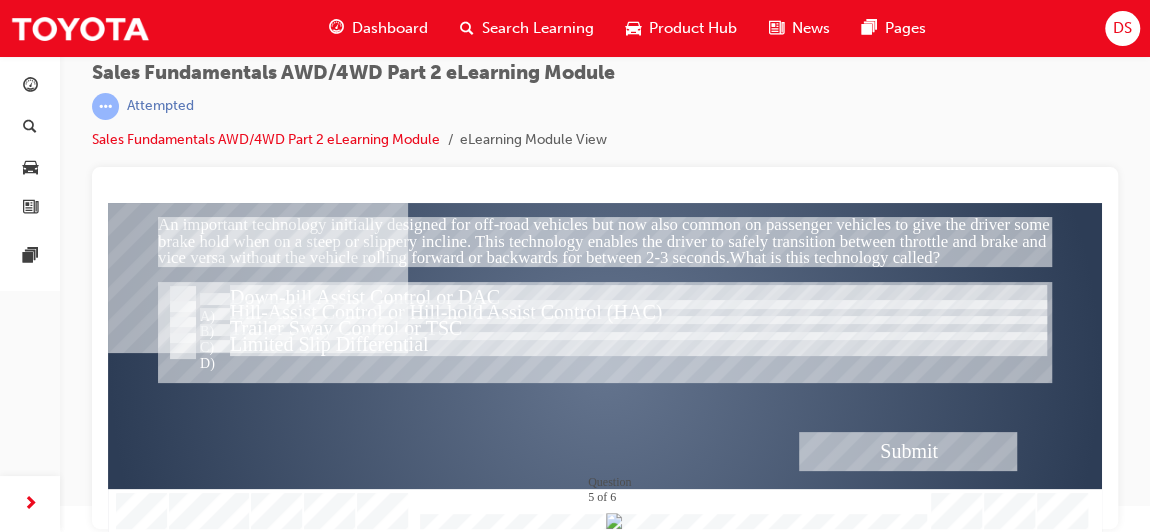 click at bounding box center (908, 451) 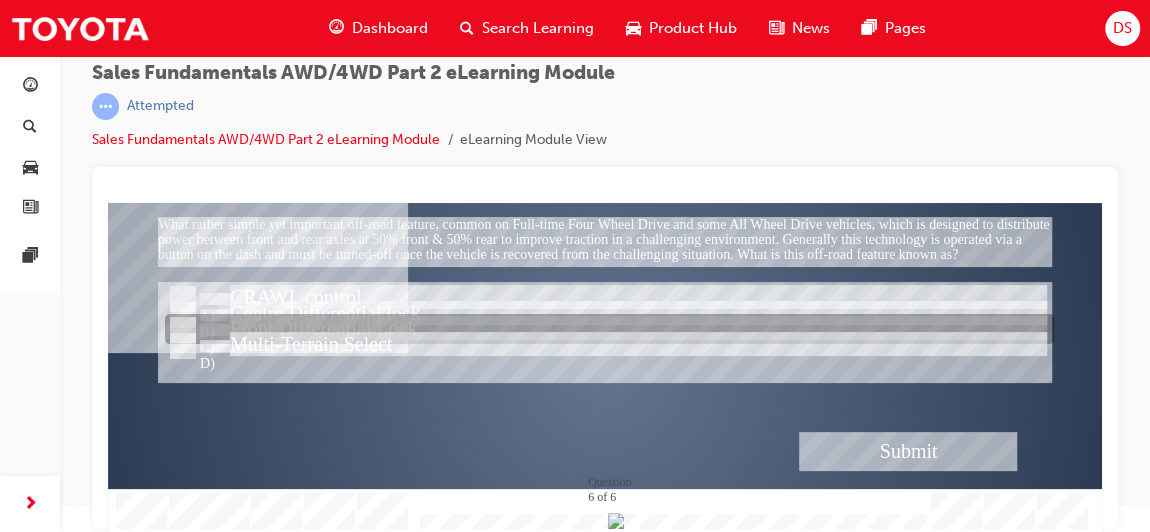 click at bounding box center [609, 331] 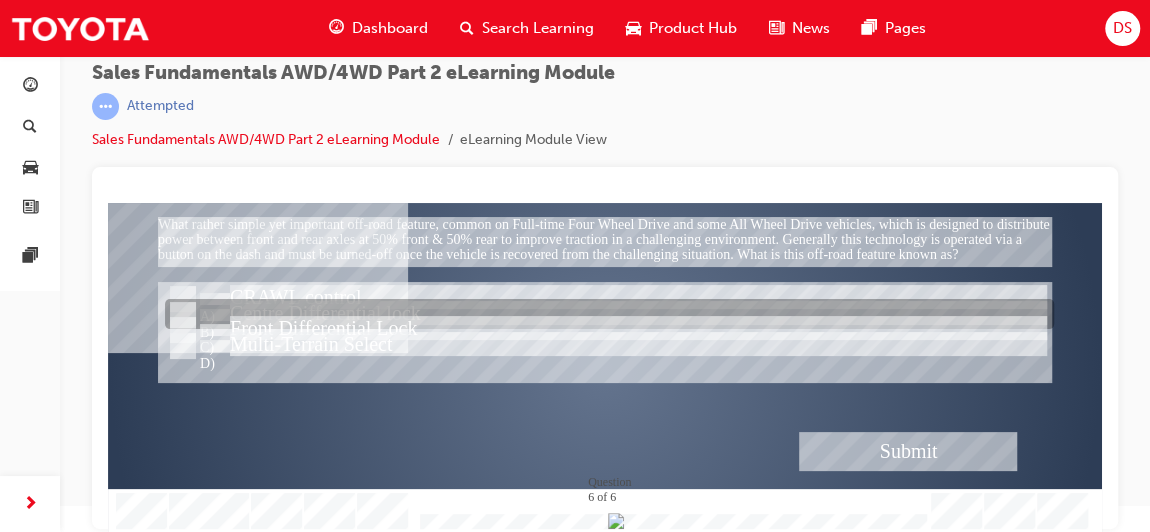 click at bounding box center [609, 316] 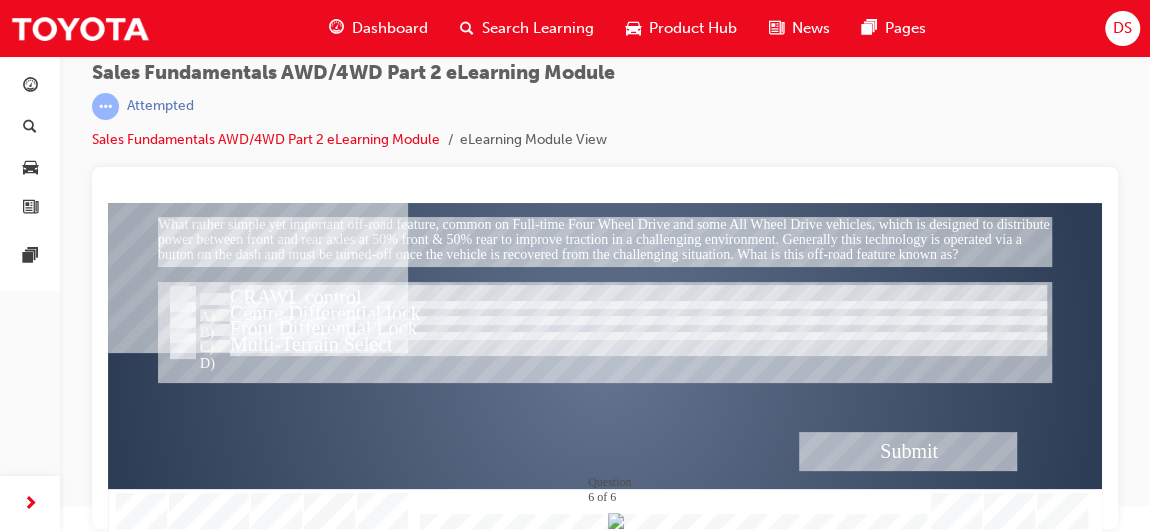 click at bounding box center (908, 451) 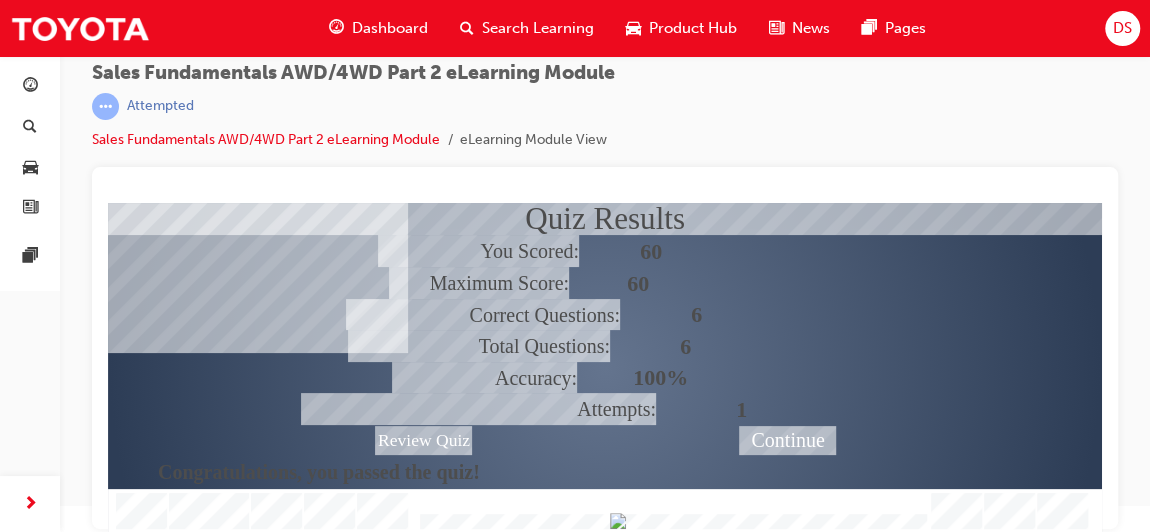 click at bounding box center [787, 440] 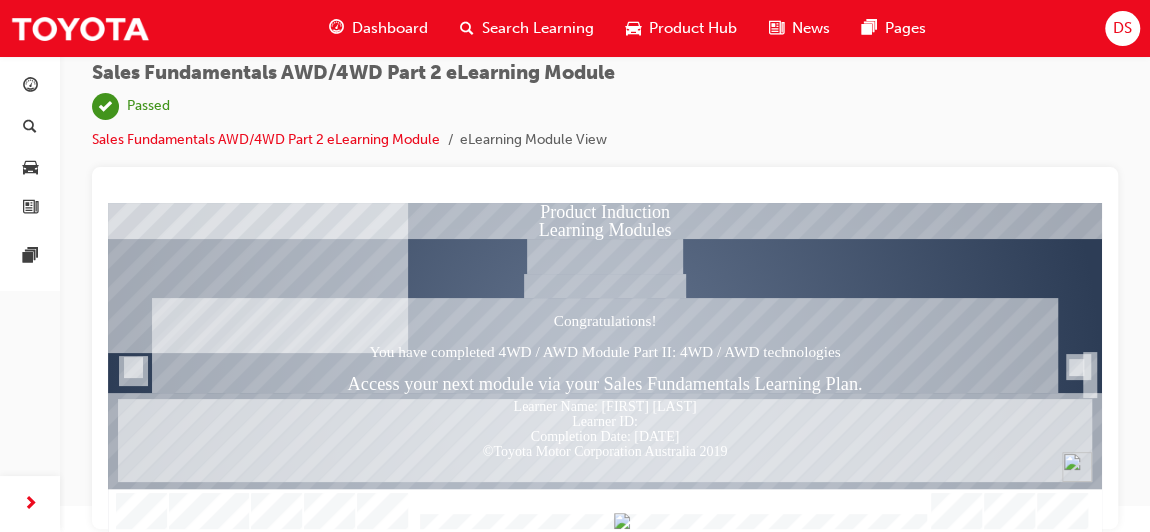click at bounding box center (1076, 367) 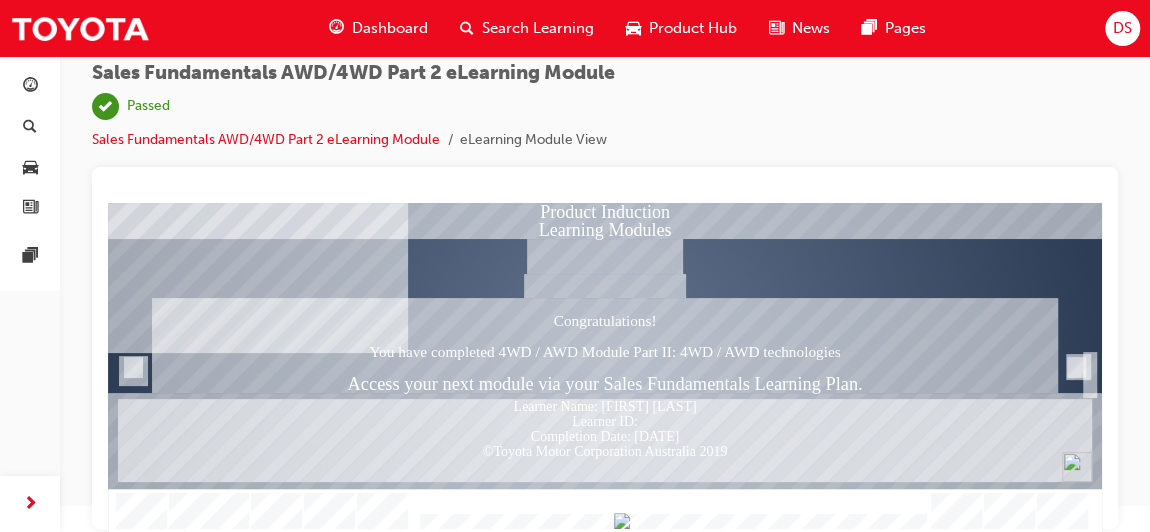 scroll, scrollTop: 0, scrollLeft: 0, axis: both 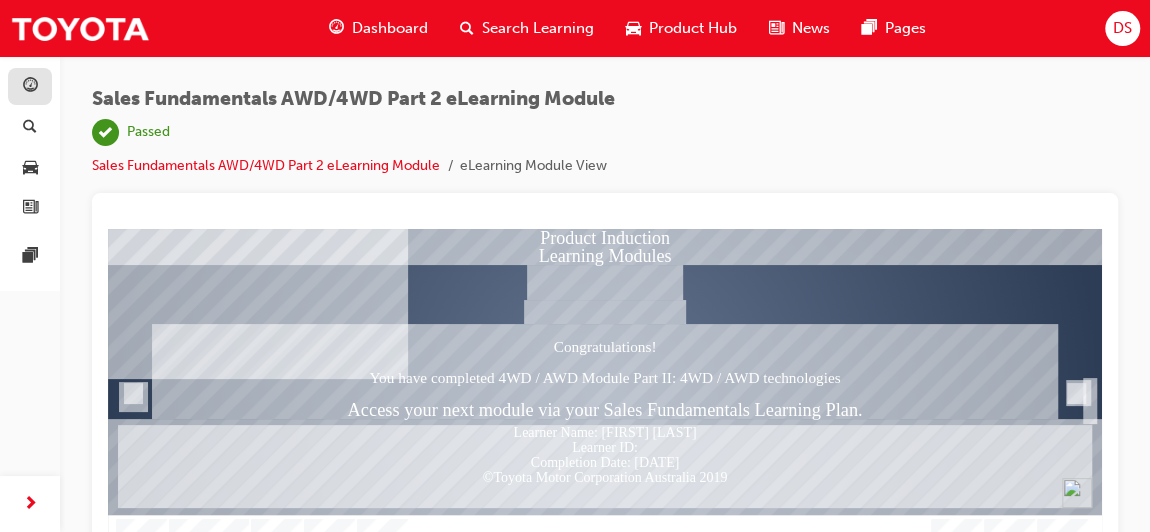 click at bounding box center (30, 86) 